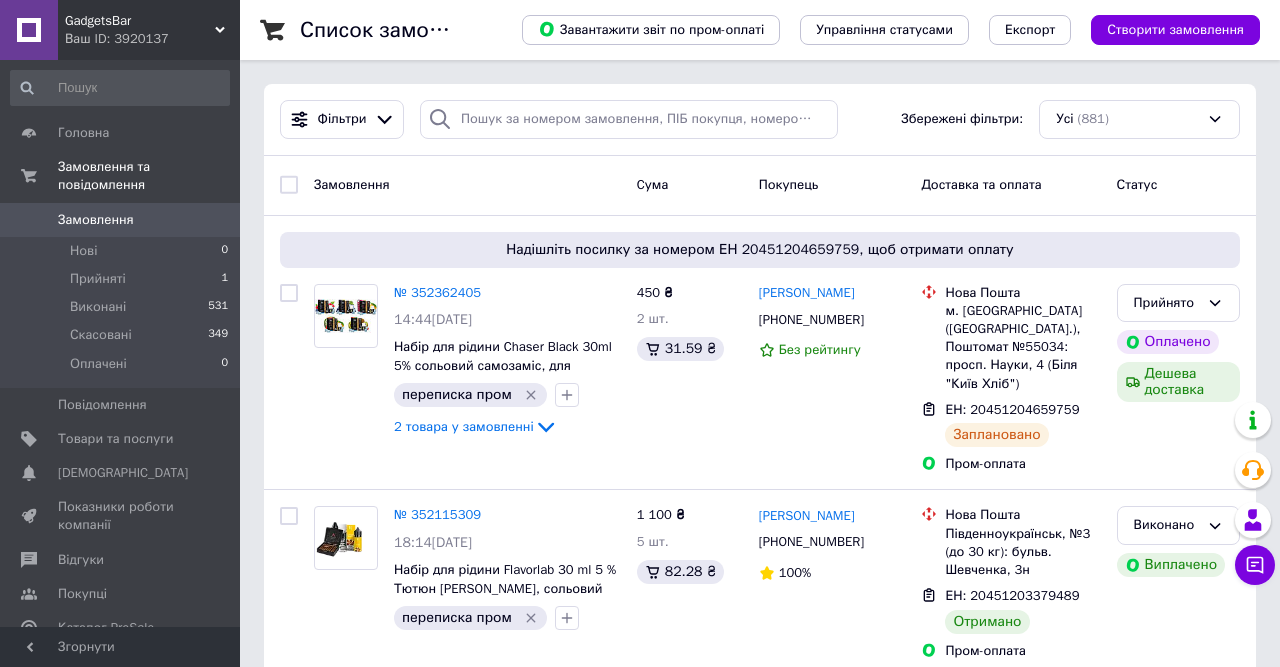 scroll, scrollTop: 0, scrollLeft: 0, axis: both 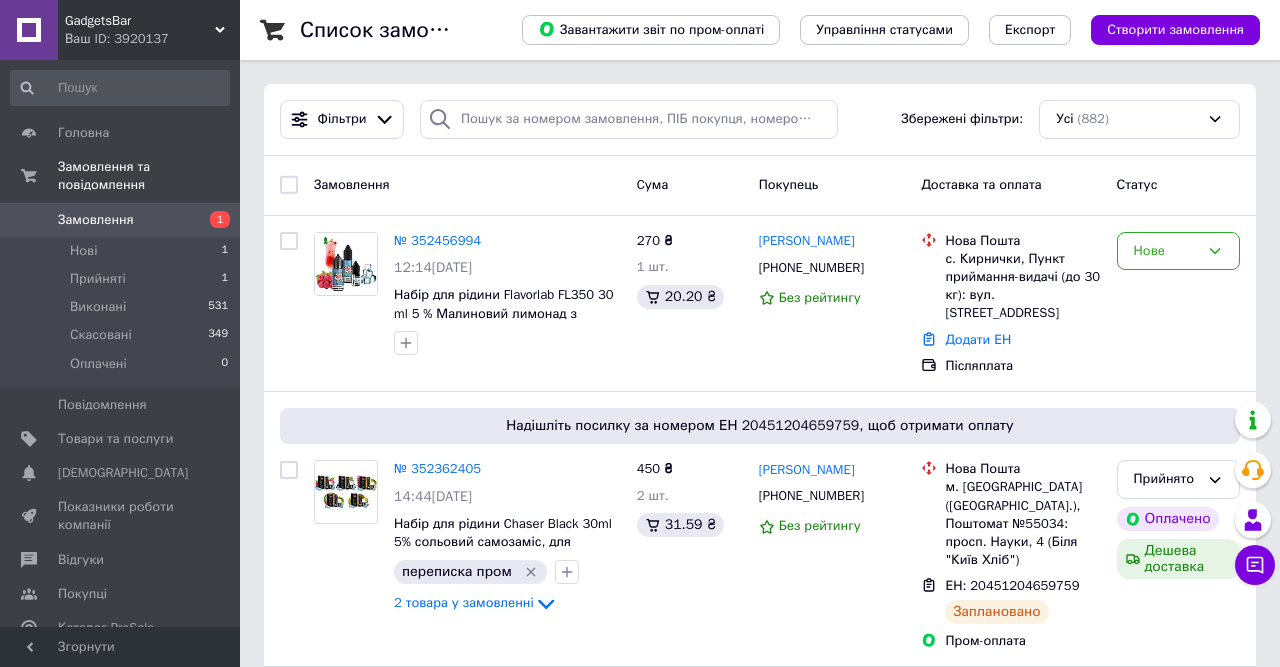 click on "1" at bounding box center (212, 220) 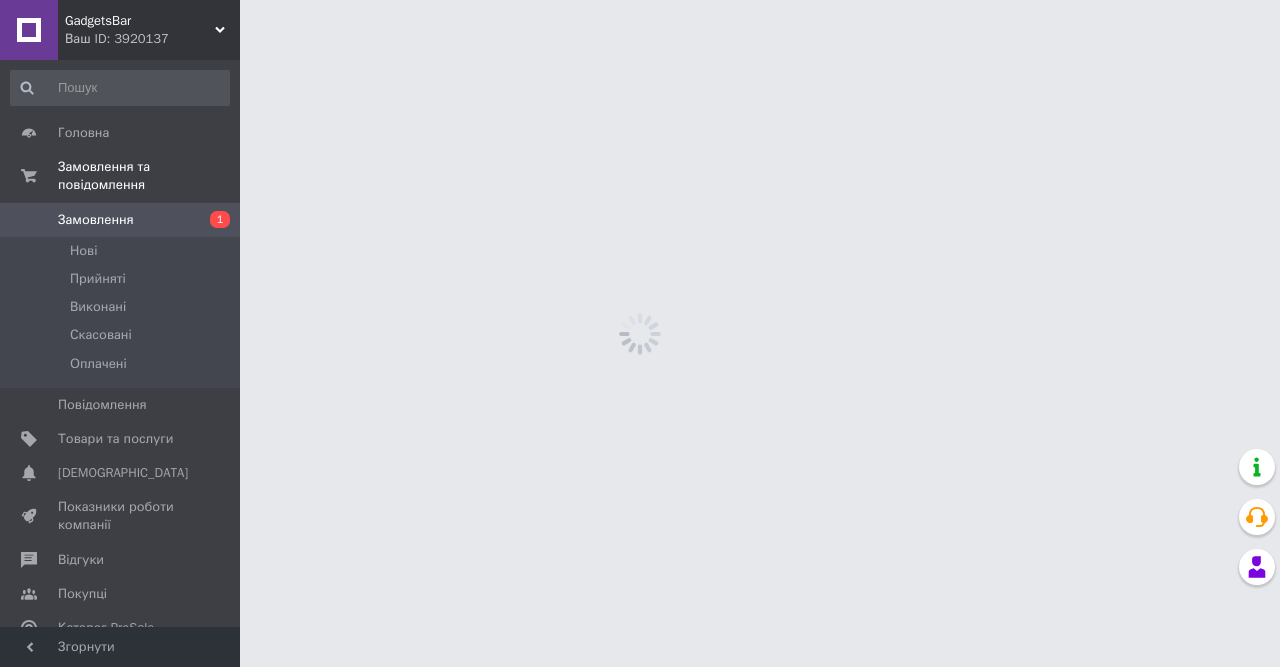 scroll, scrollTop: 0, scrollLeft: 0, axis: both 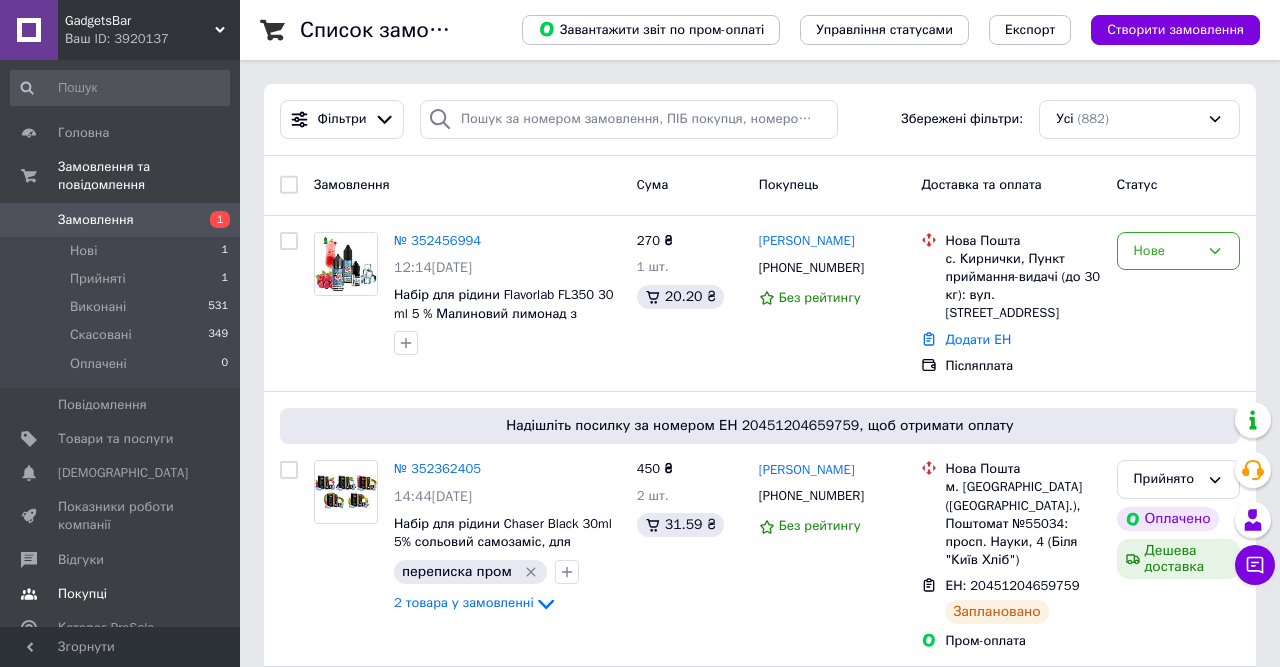 click on "Покупці" at bounding box center (82, 594) 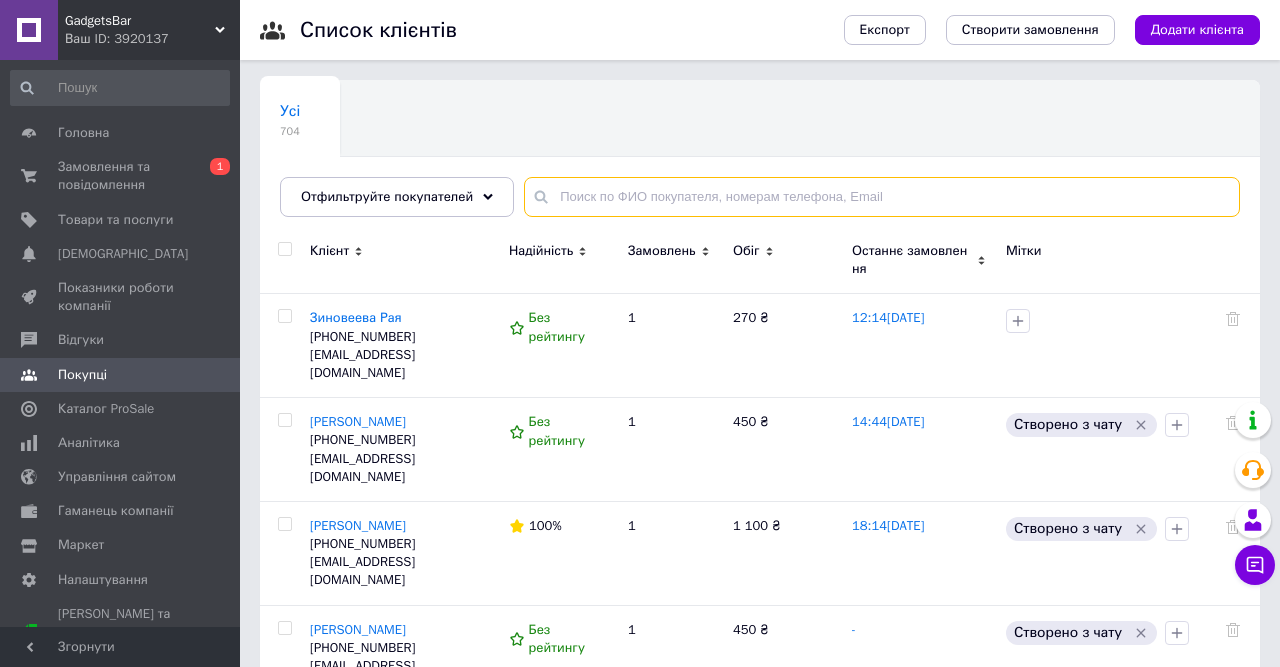 click at bounding box center [882, 197] 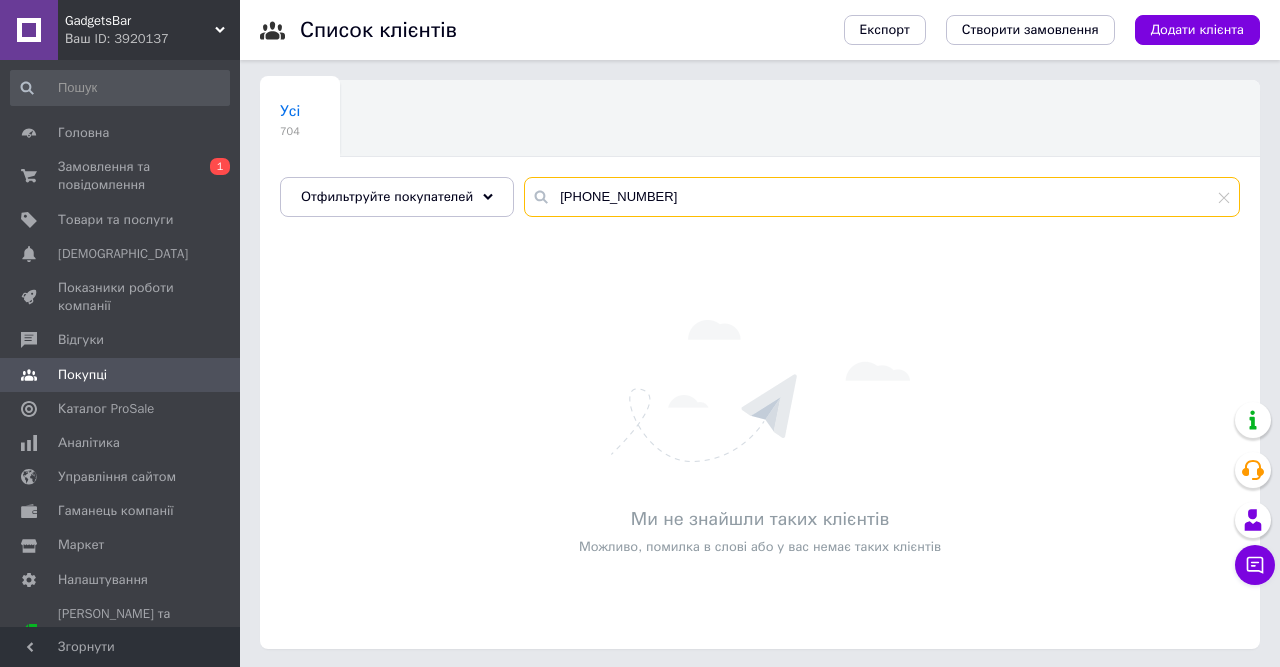 type on "+380975899529" 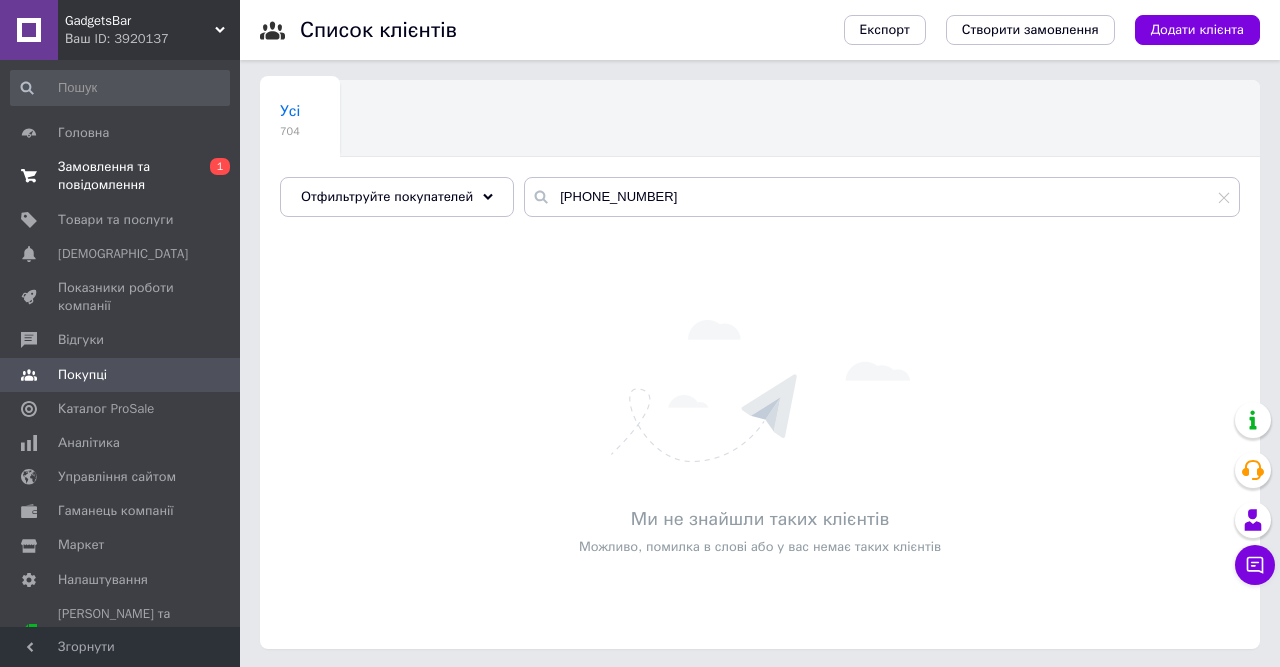 click on "Замовлення та повідомлення" at bounding box center [121, 176] 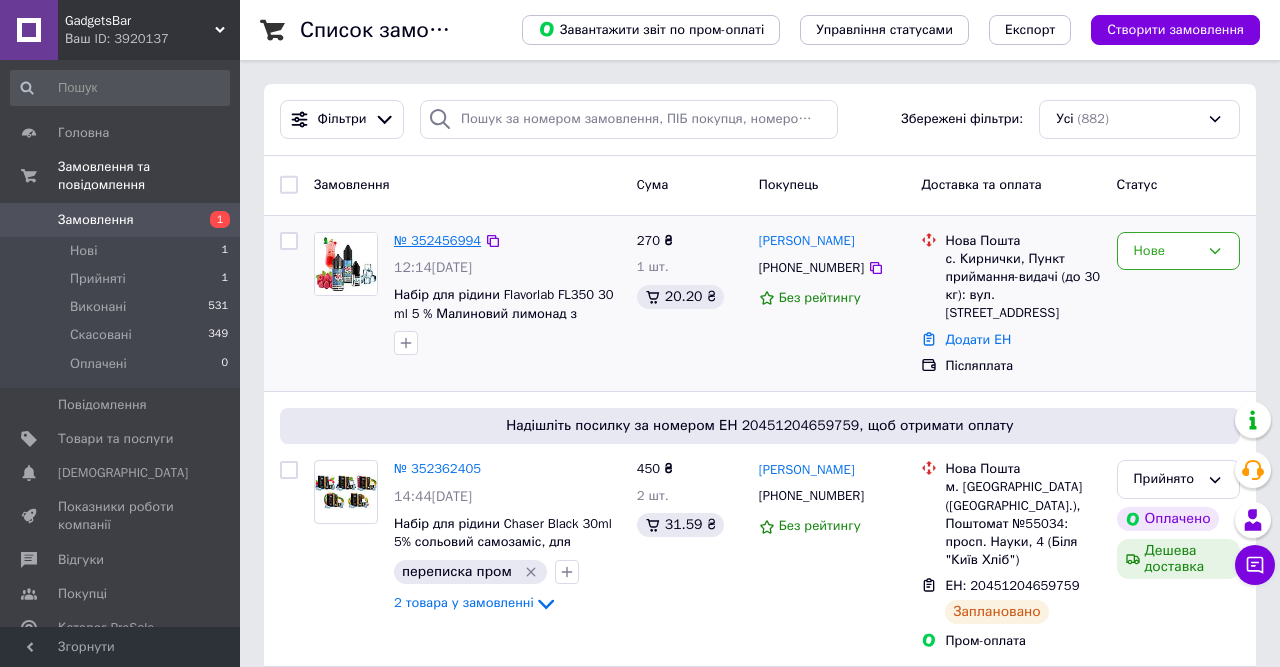 click on "№ 352456994" at bounding box center (437, 240) 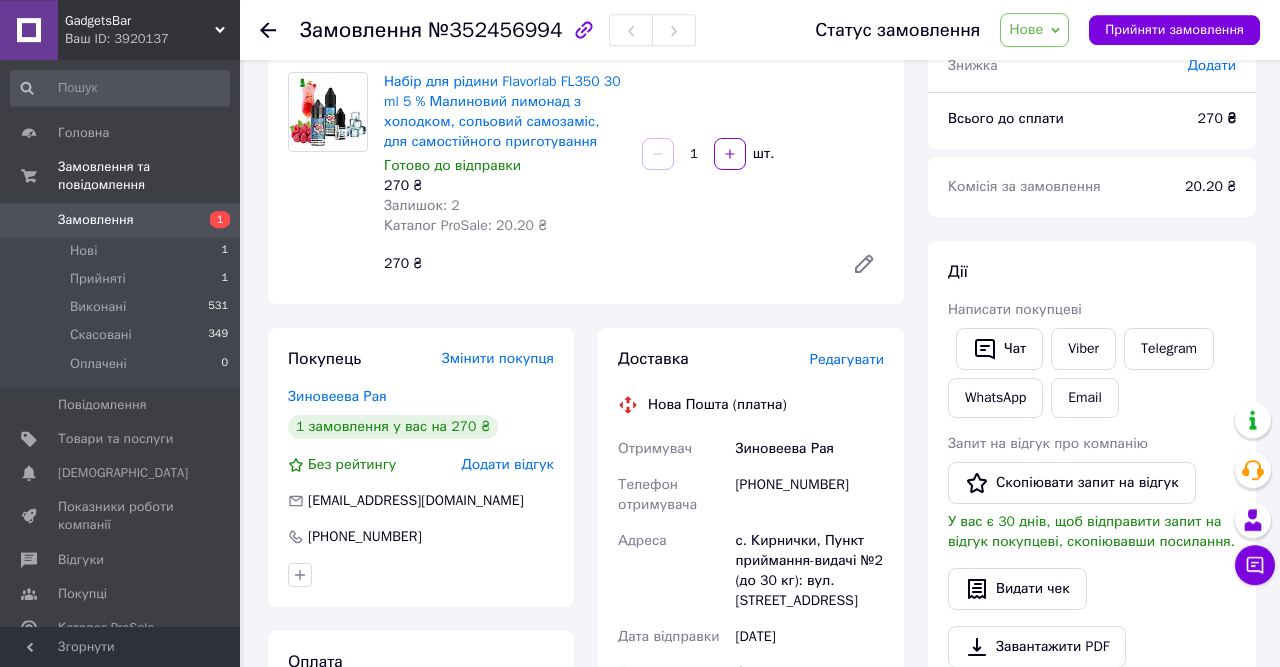 scroll, scrollTop: 208, scrollLeft: 0, axis: vertical 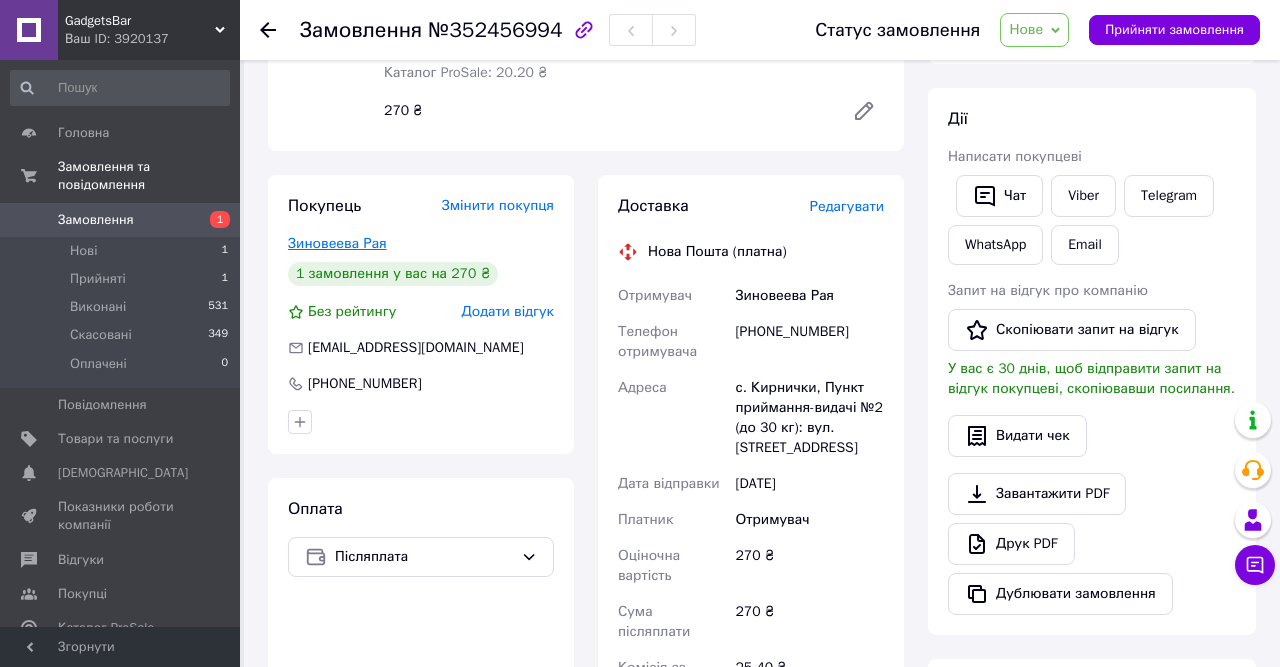click on "Зиновеева Рая" at bounding box center (337, 243) 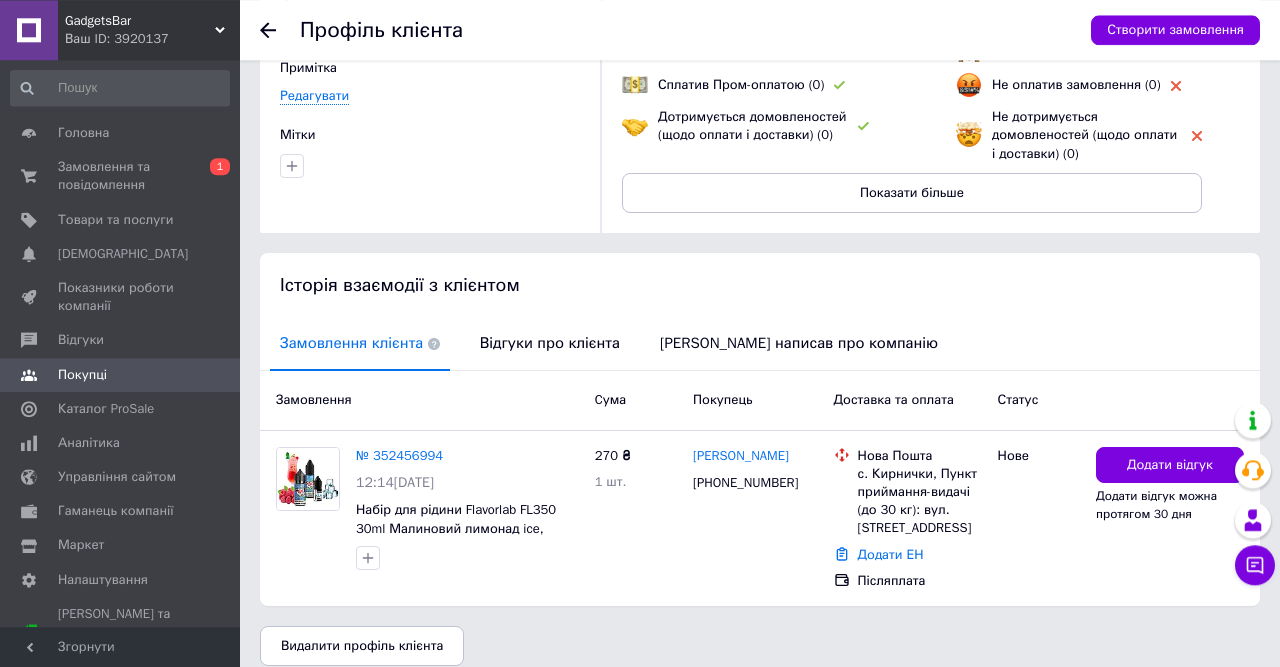 scroll, scrollTop: 220, scrollLeft: 0, axis: vertical 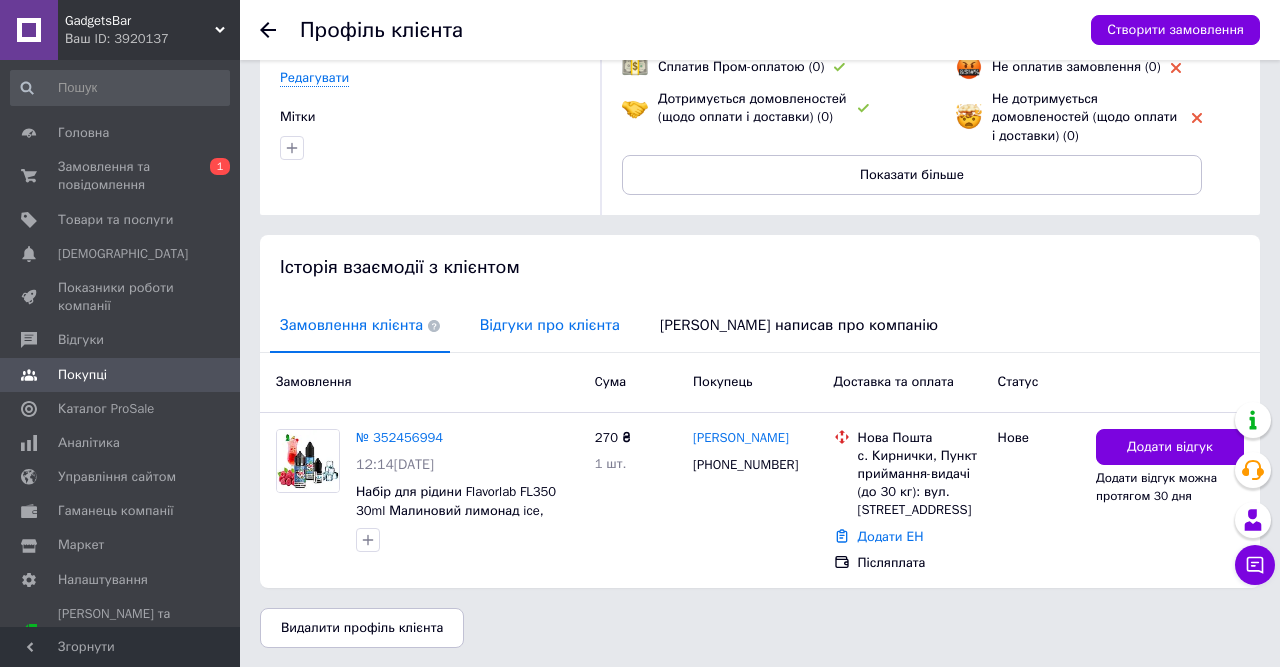 click on "Відгуки про клієнта" at bounding box center [550, 325] 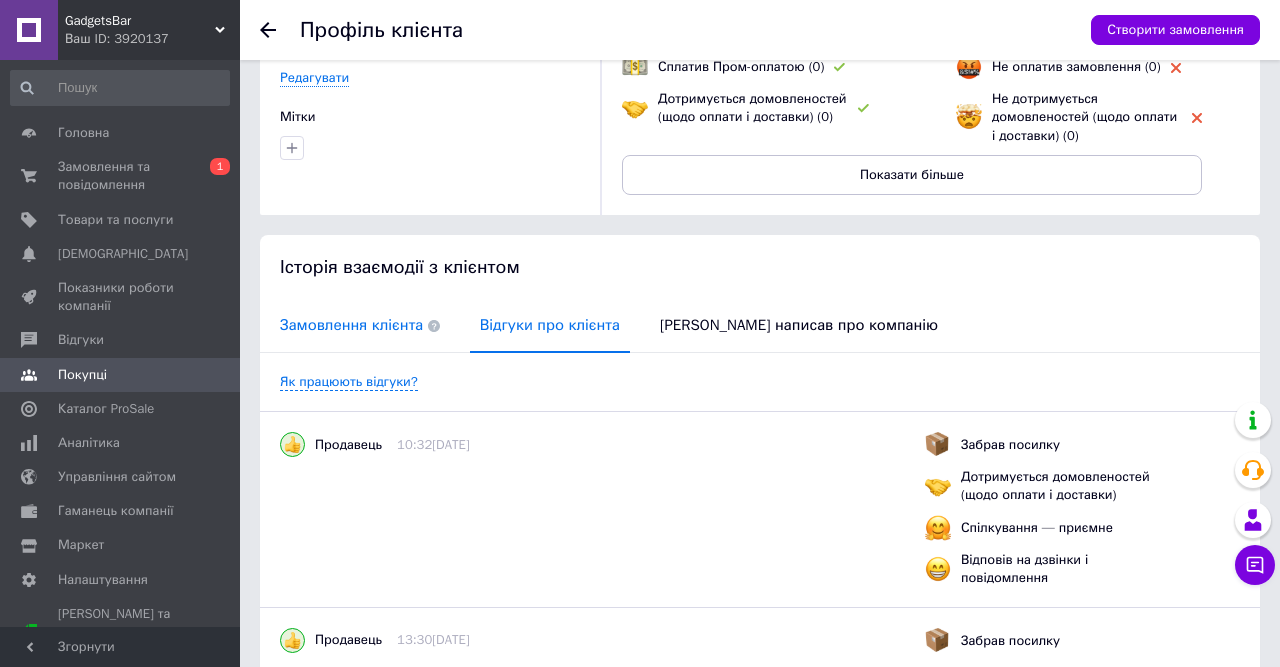 click on "Замовлення клієнта" at bounding box center (360, 325) 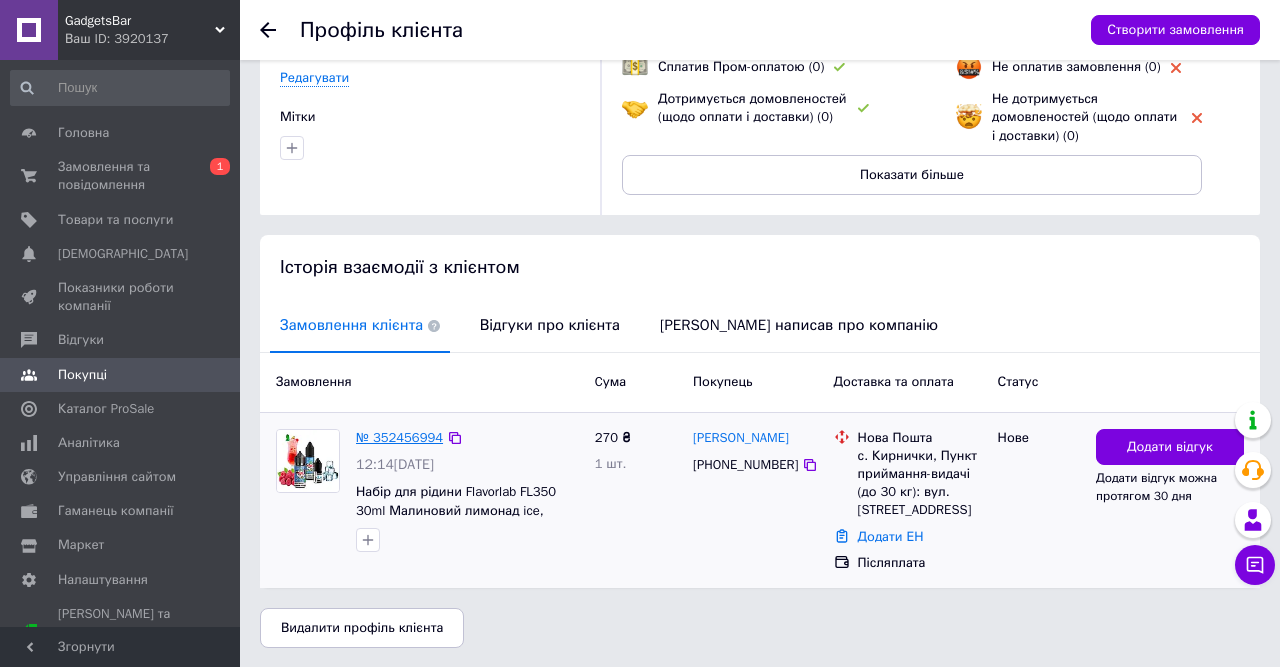 click on "№ 352456994" at bounding box center (399, 437) 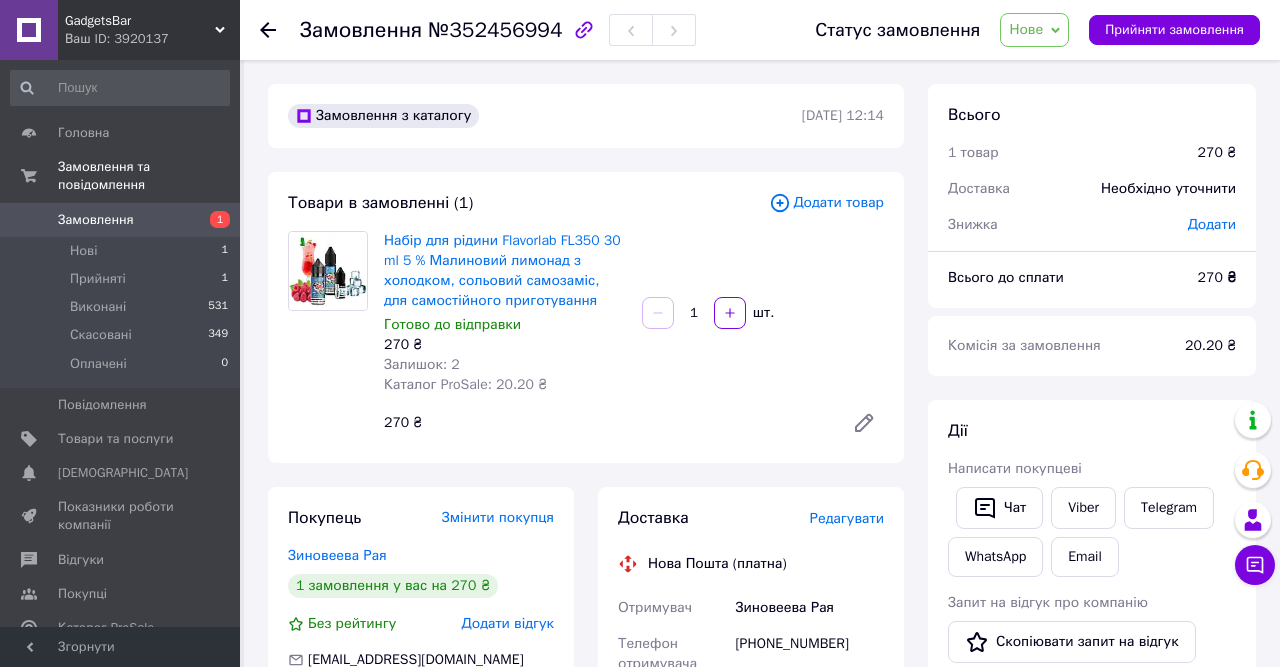 click on "Нове" at bounding box center (1026, 29) 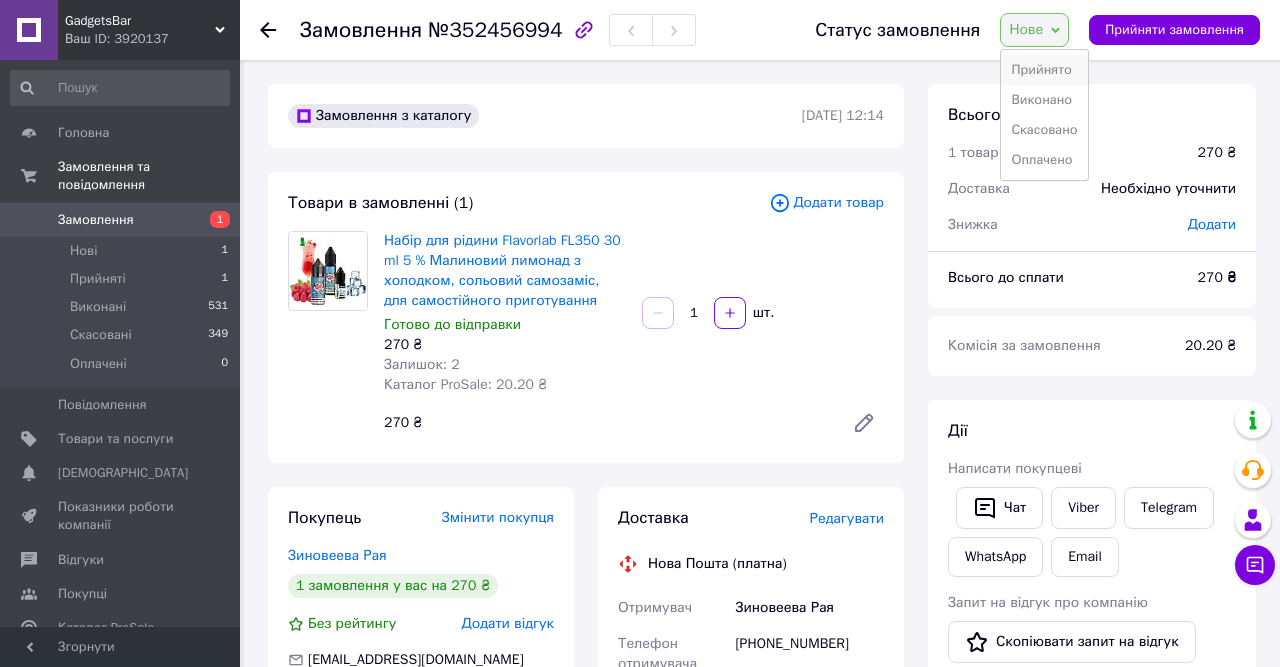 click on "Прийнято" at bounding box center (1044, 70) 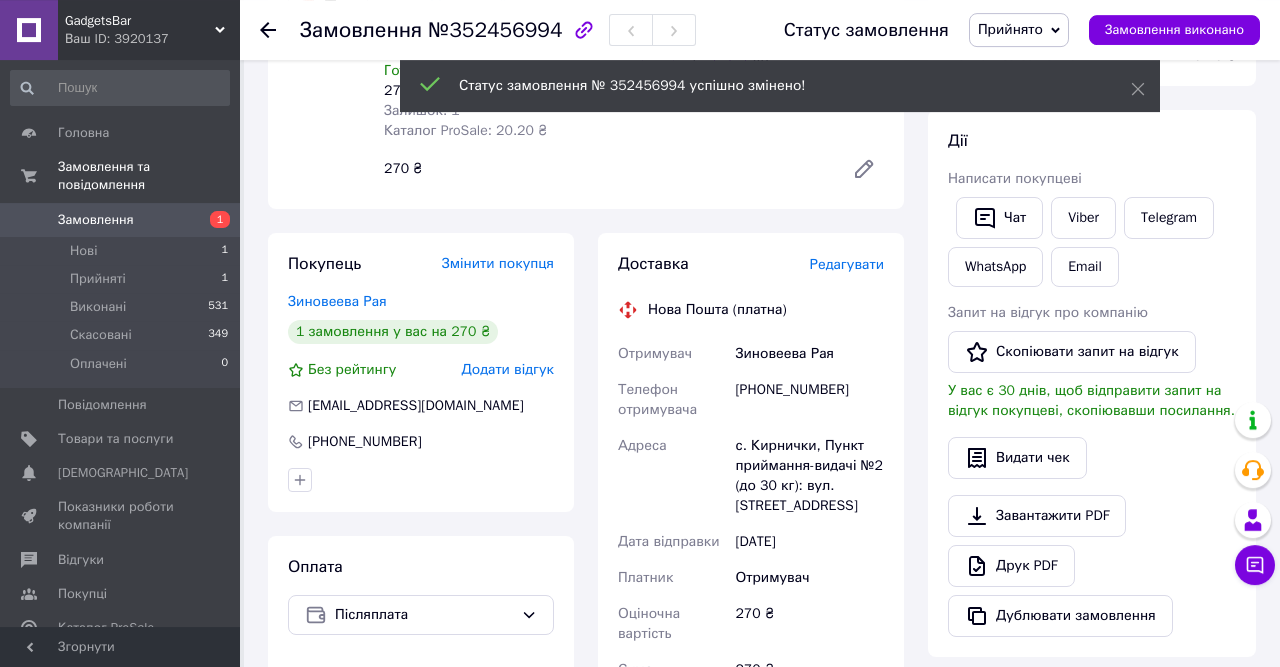 scroll, scrollTop: 208, scrollLeft: 0, axis: vertical 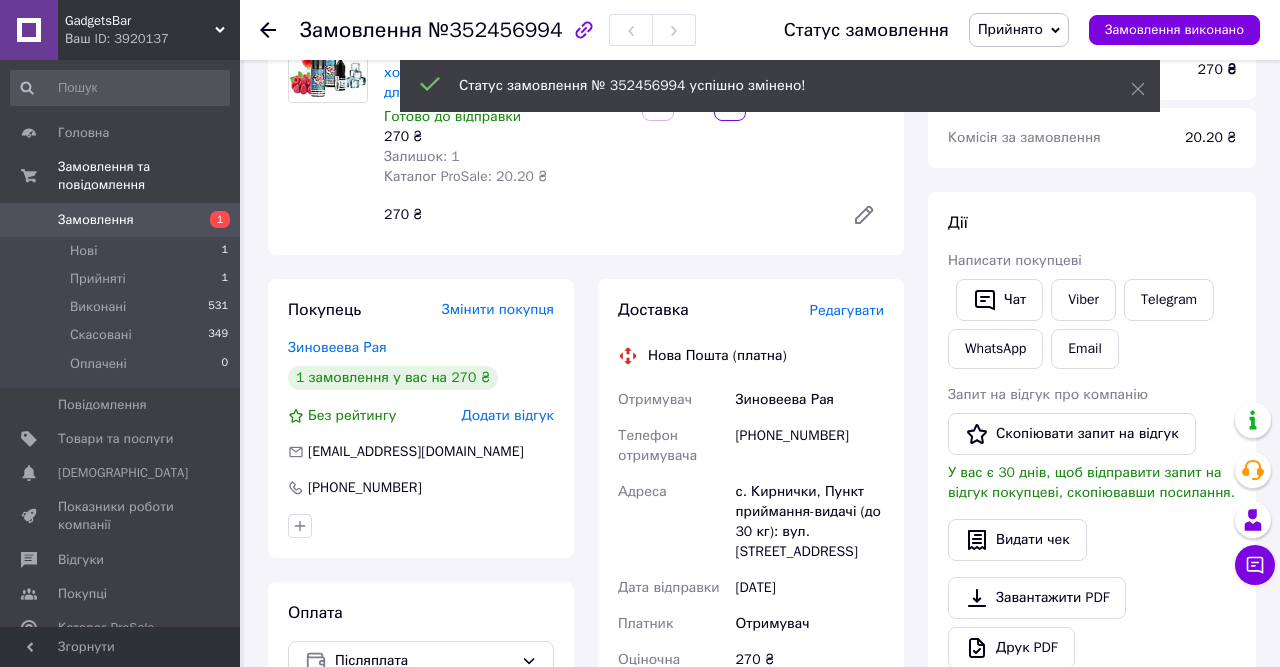 click on "Редагувати" at bounding box center (847, 310) 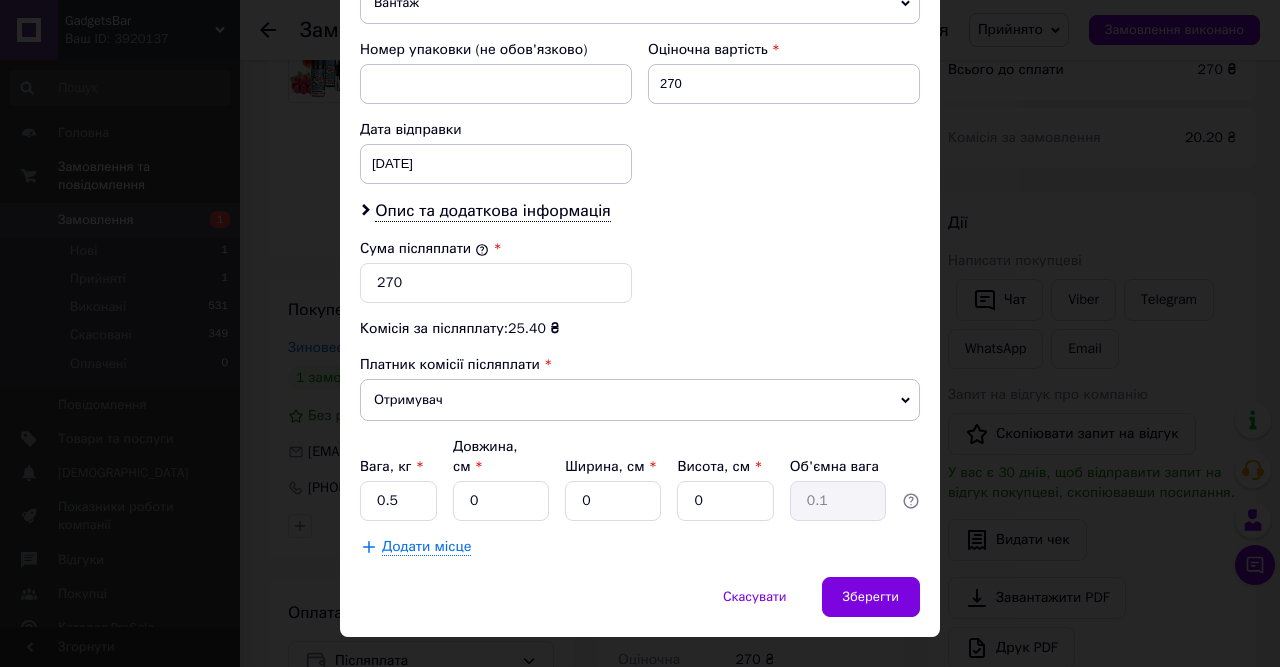 scroll, scrollTop: 868, scrollLeft: 0, axis: vertical 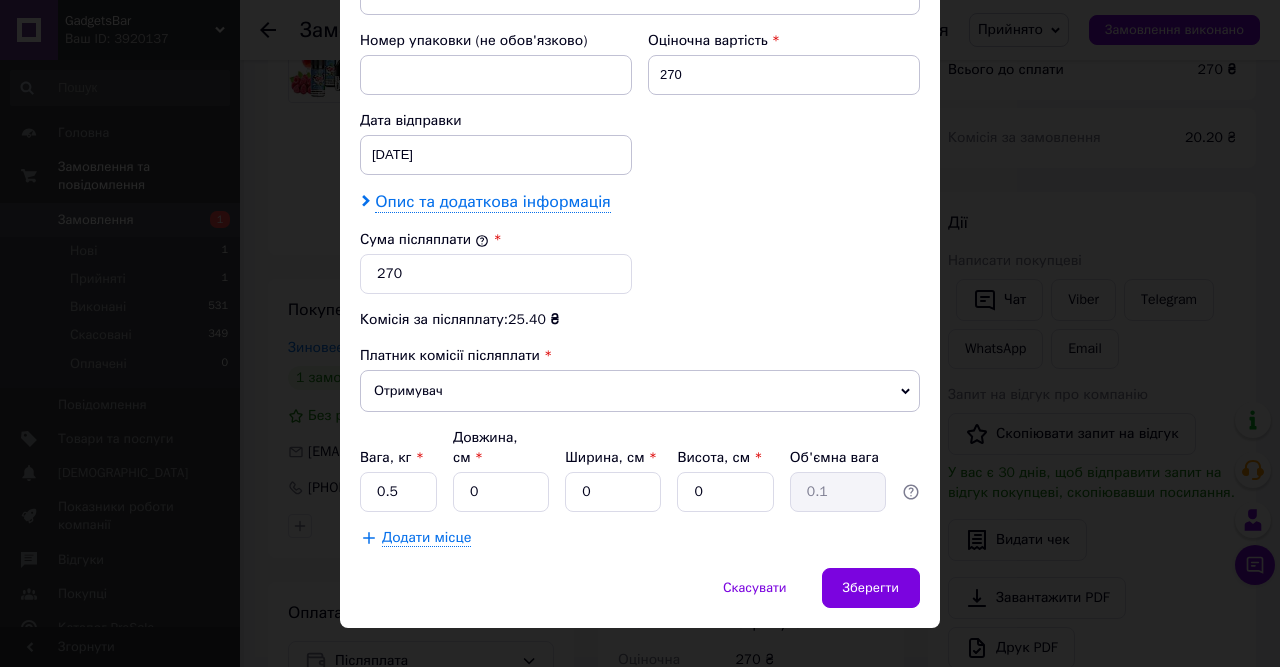 click on "Опис та додаткова інформація" at bounding box center (492, 202) 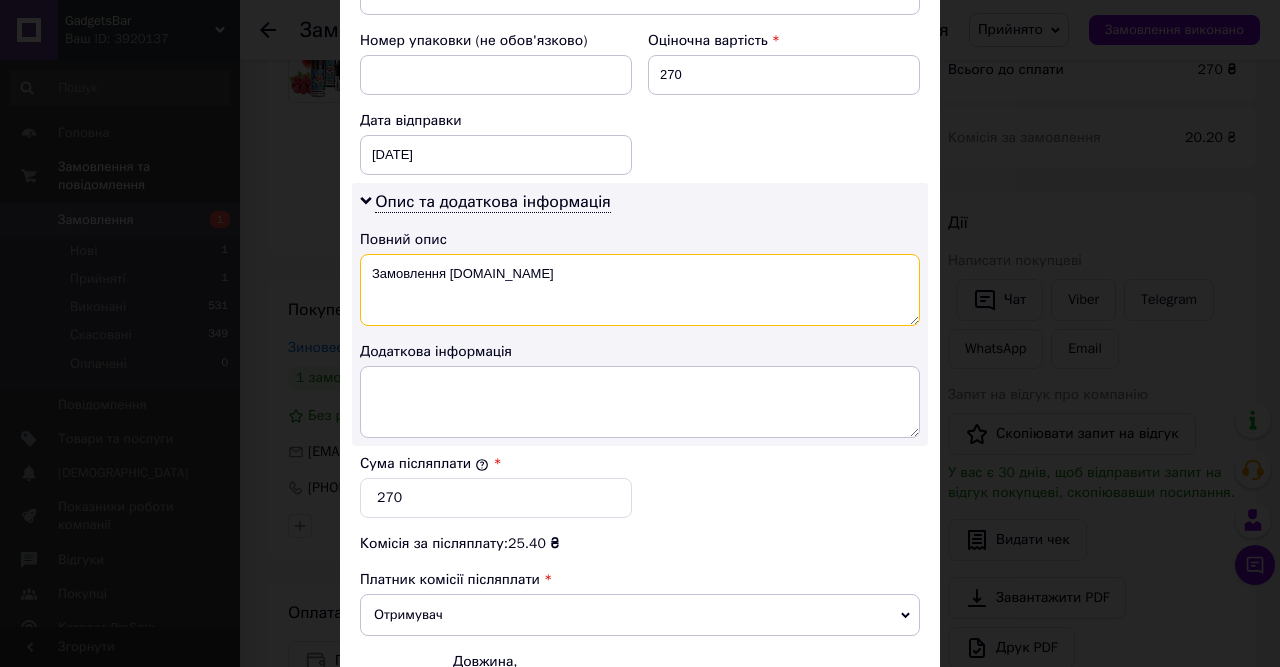 drag, startPoint x: 533, startPoint y: 273, endPoint x: 370, endPoint y: 275, distance: 163.01227 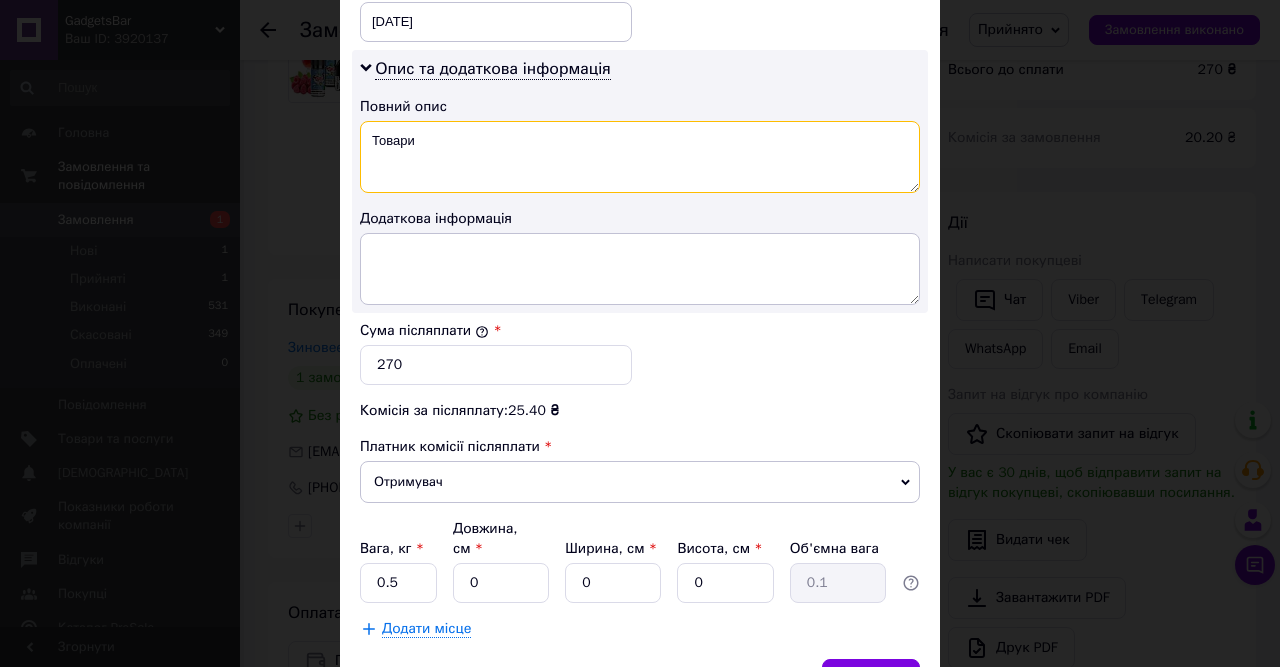 scroll, scrollTop: 1091, scrollLeft: 0, axis: vertical 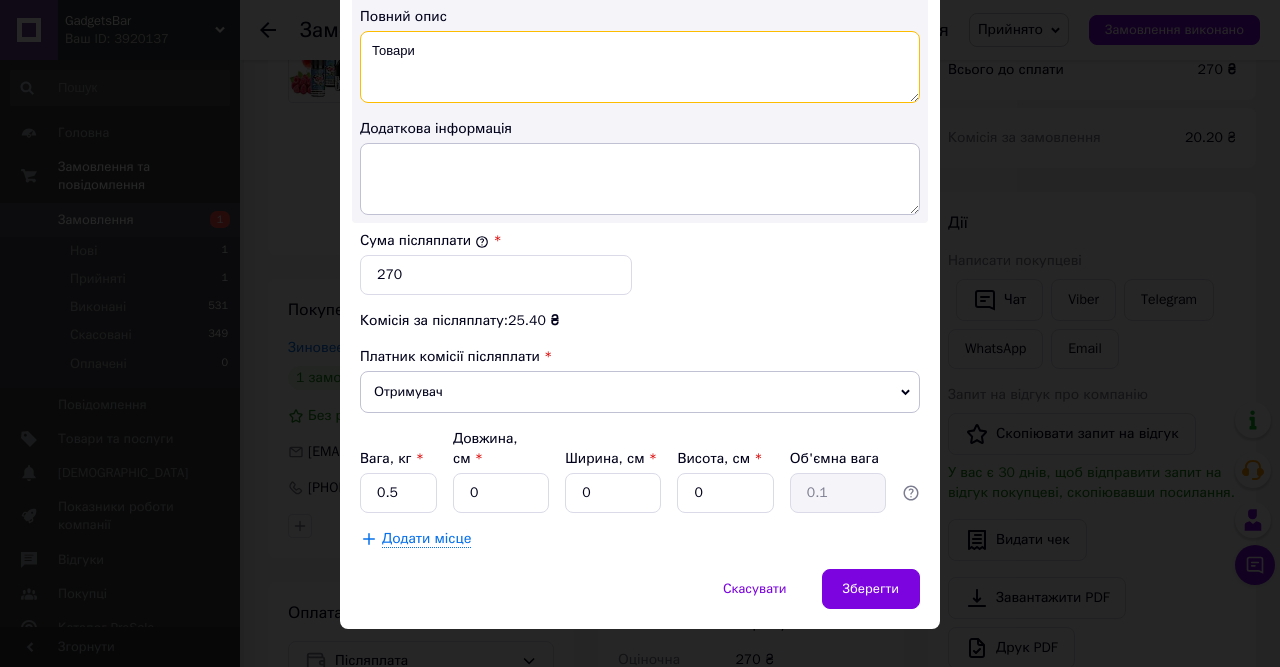 type on "Товари" 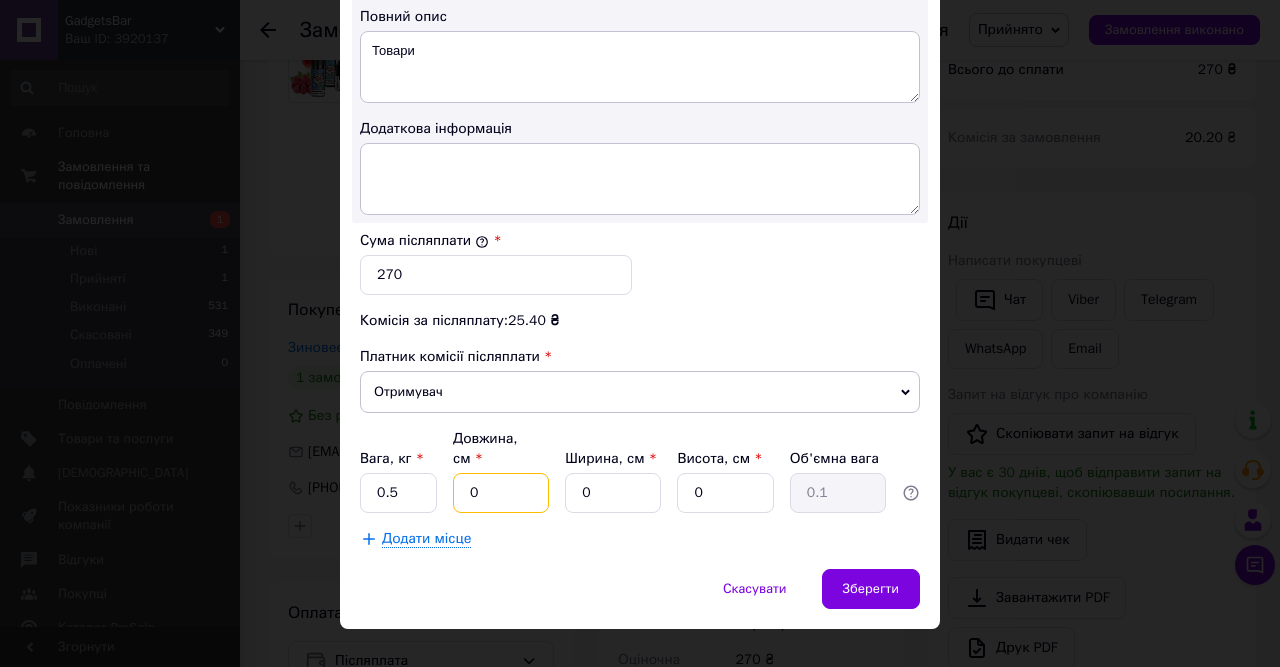 click on "0" at bounding box center (501, 493) 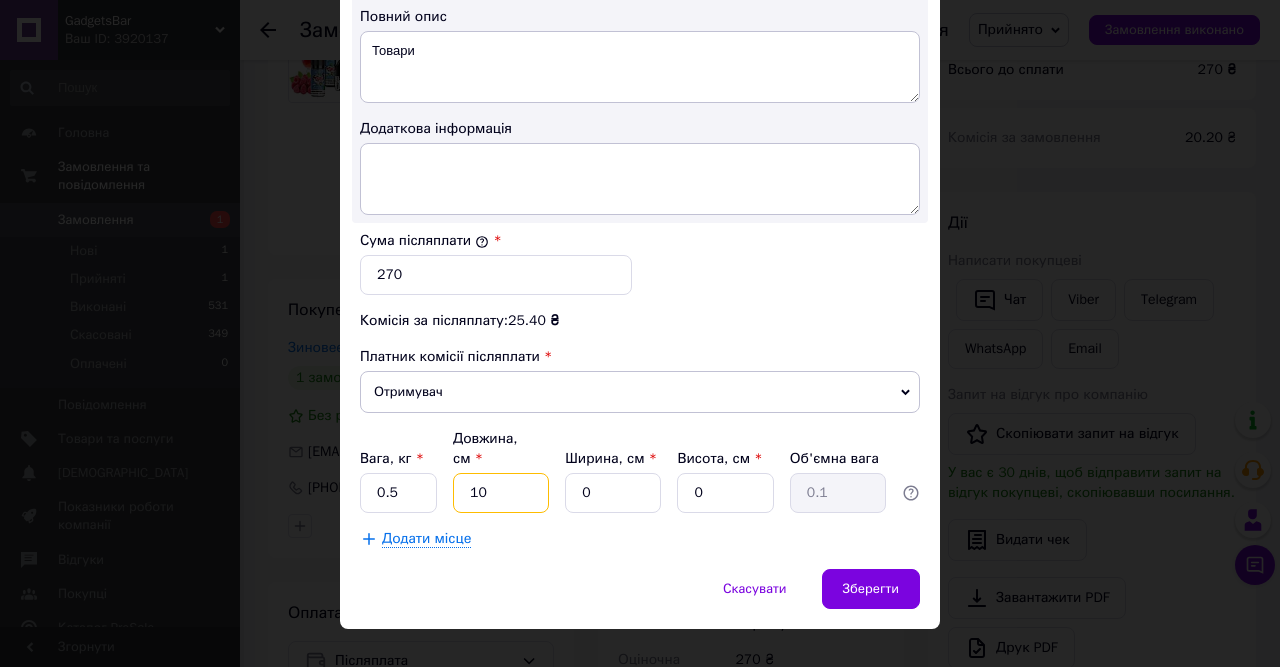 type on "10" 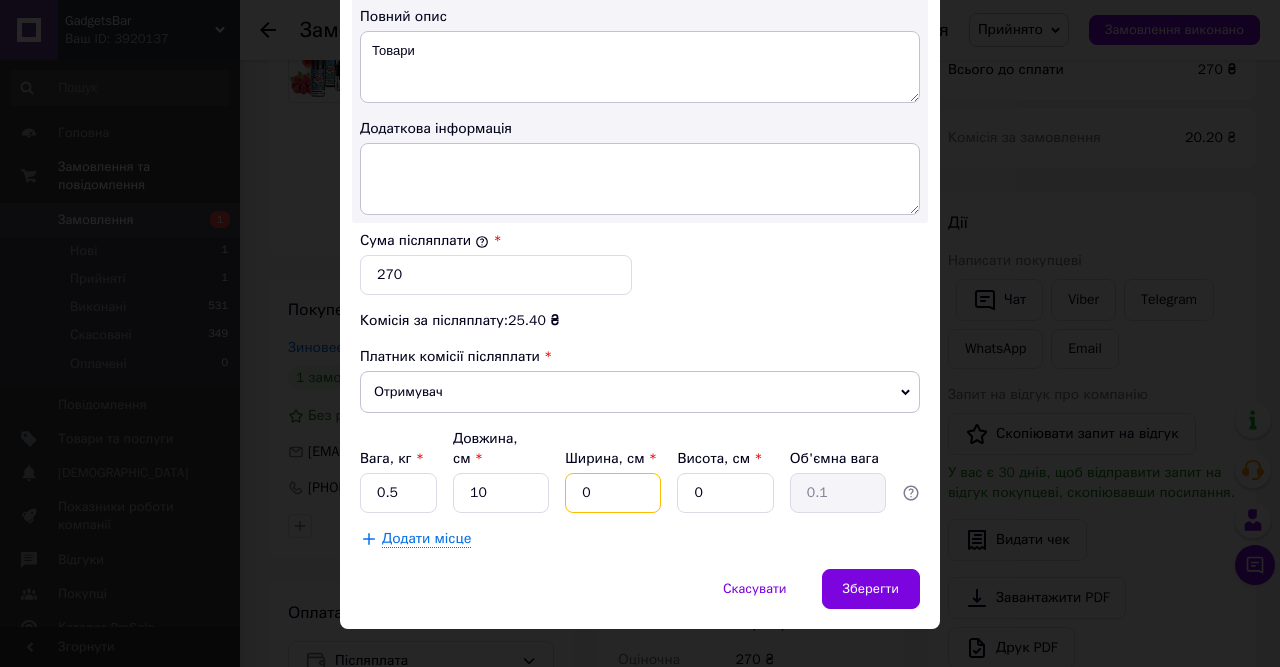 click on "0" at bounding box center (613, 493) 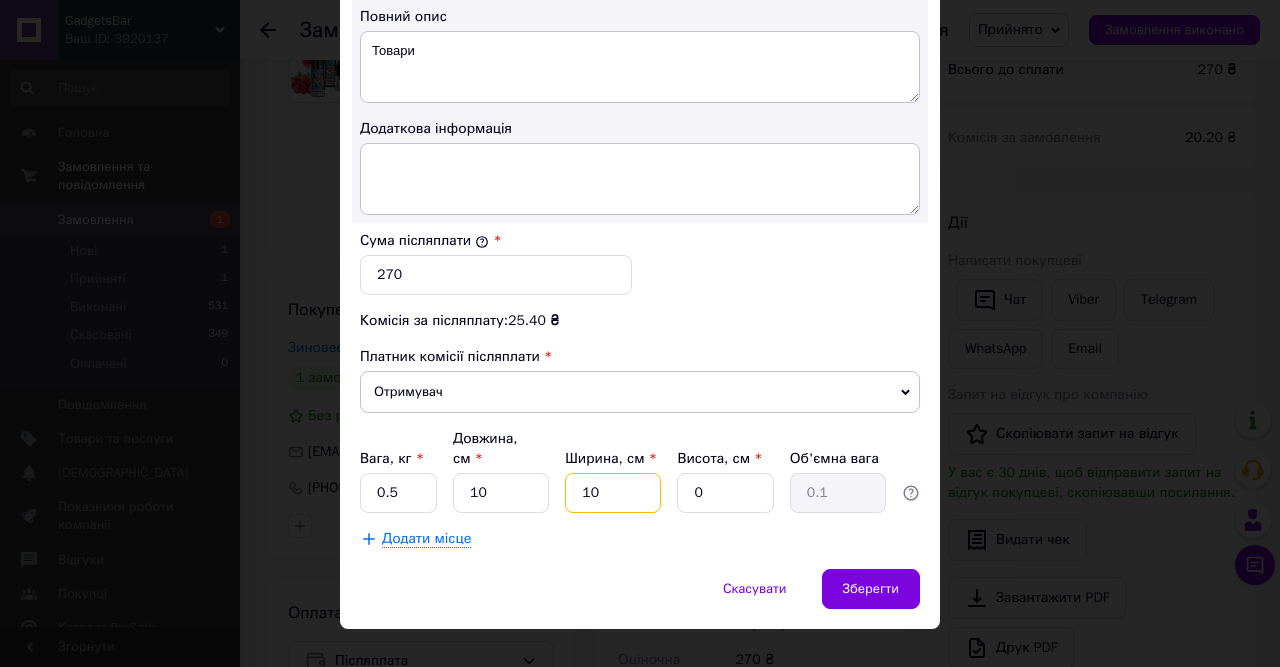 type on "10" 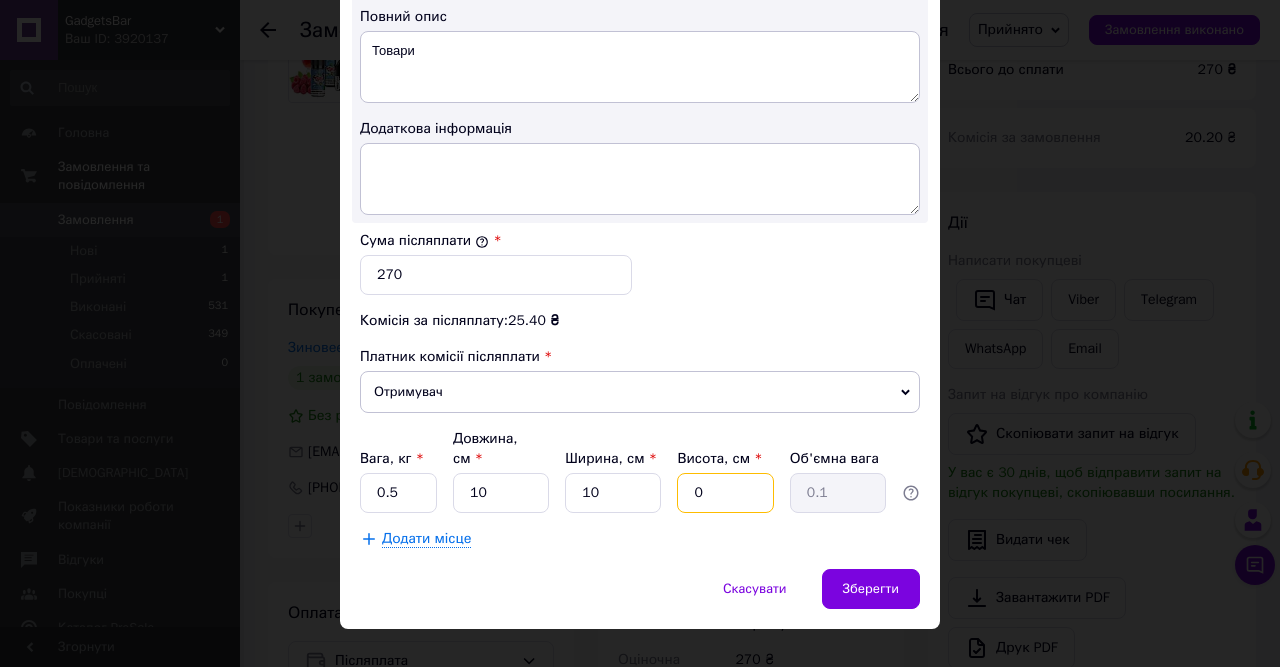 click on "0" at bounding box center [725, 493] 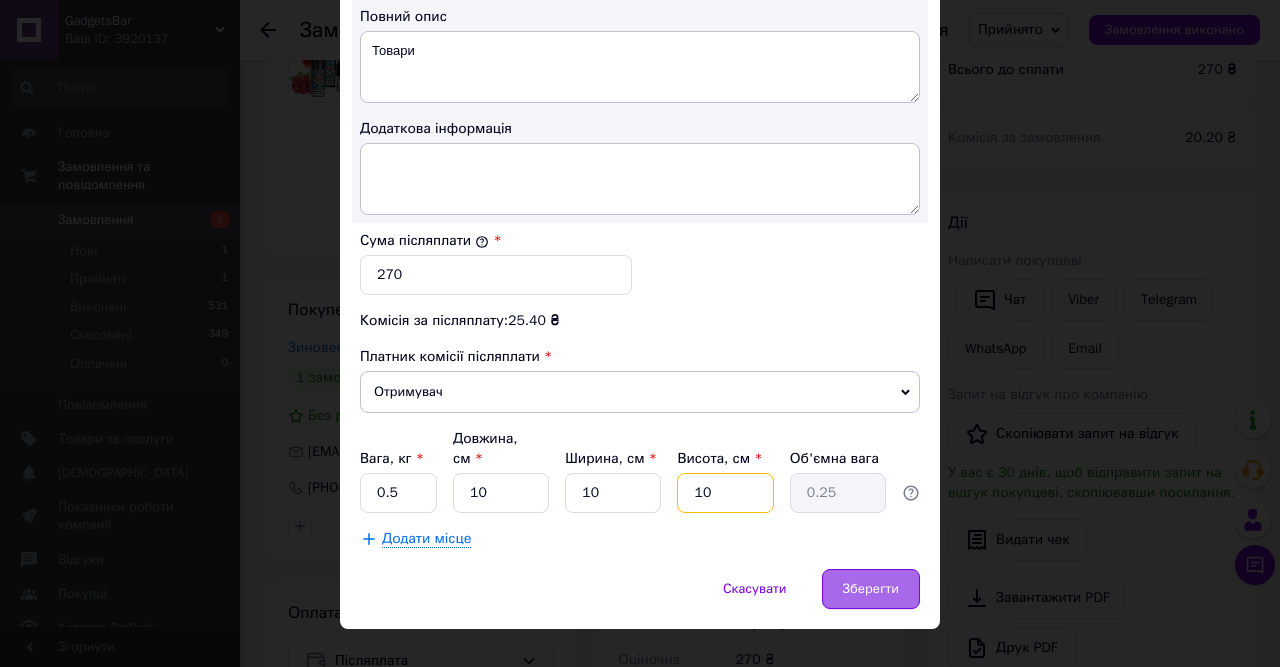 type on "10" 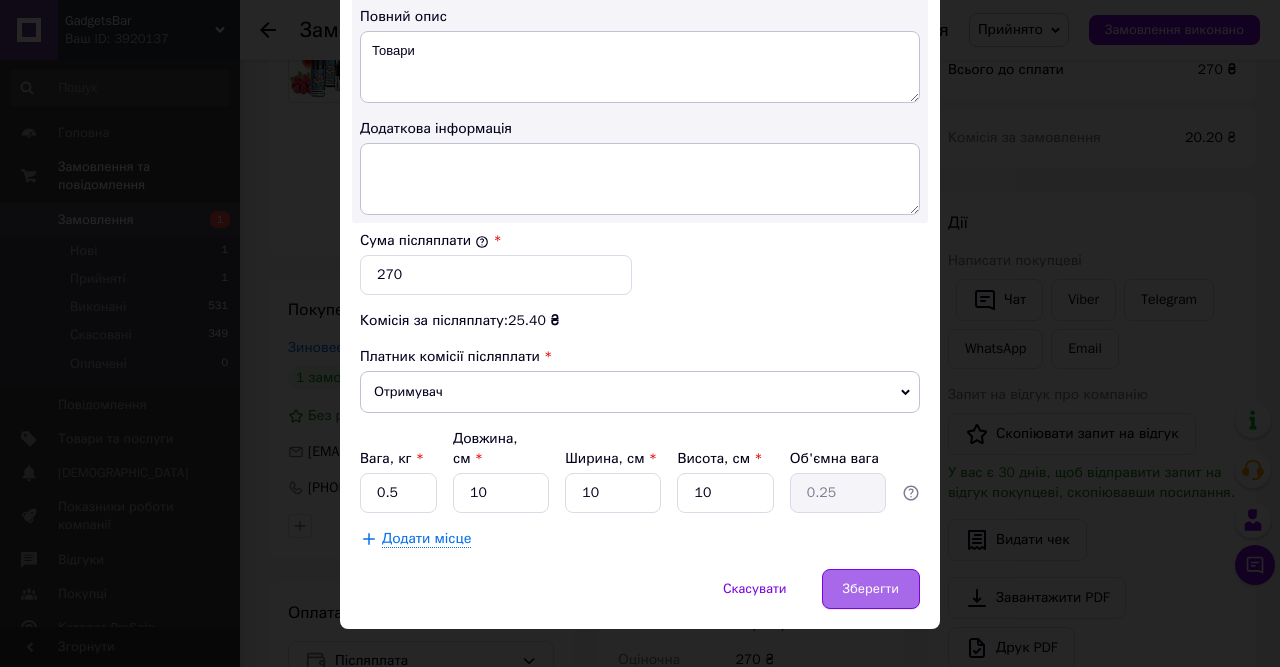 click on "Зберегти" at bounding box center (871, 589) 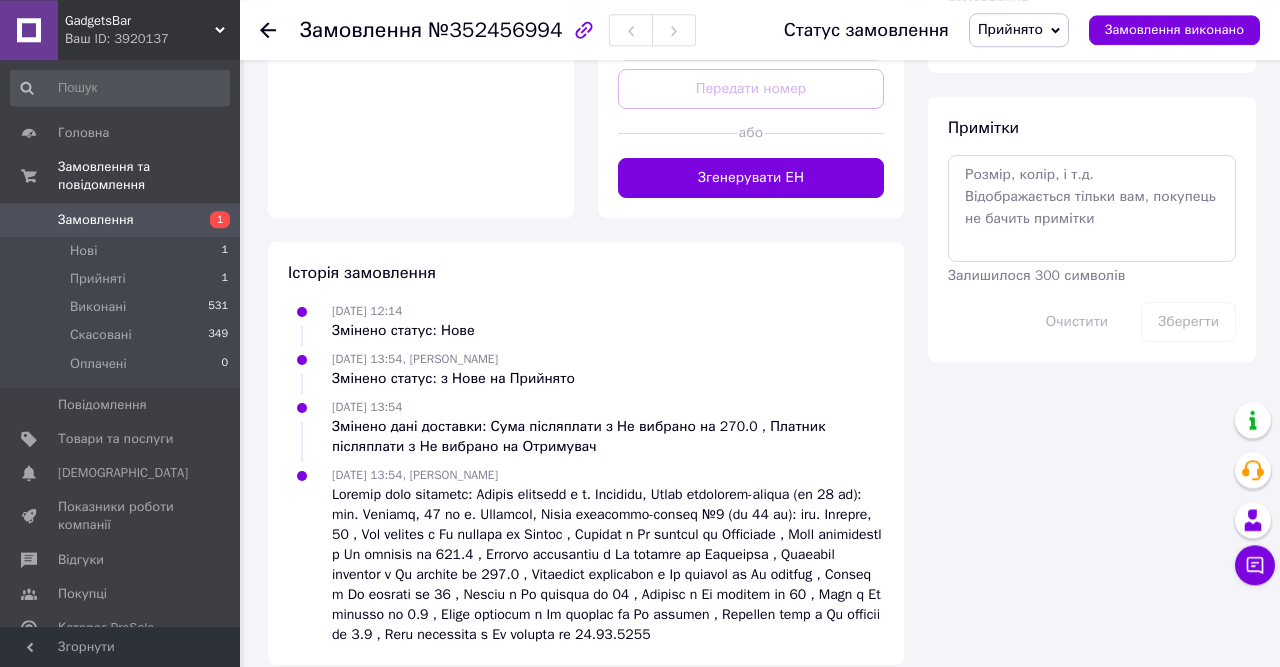 scroll, scrollTop: 1088, scrollLeft: 0, axis: vertical 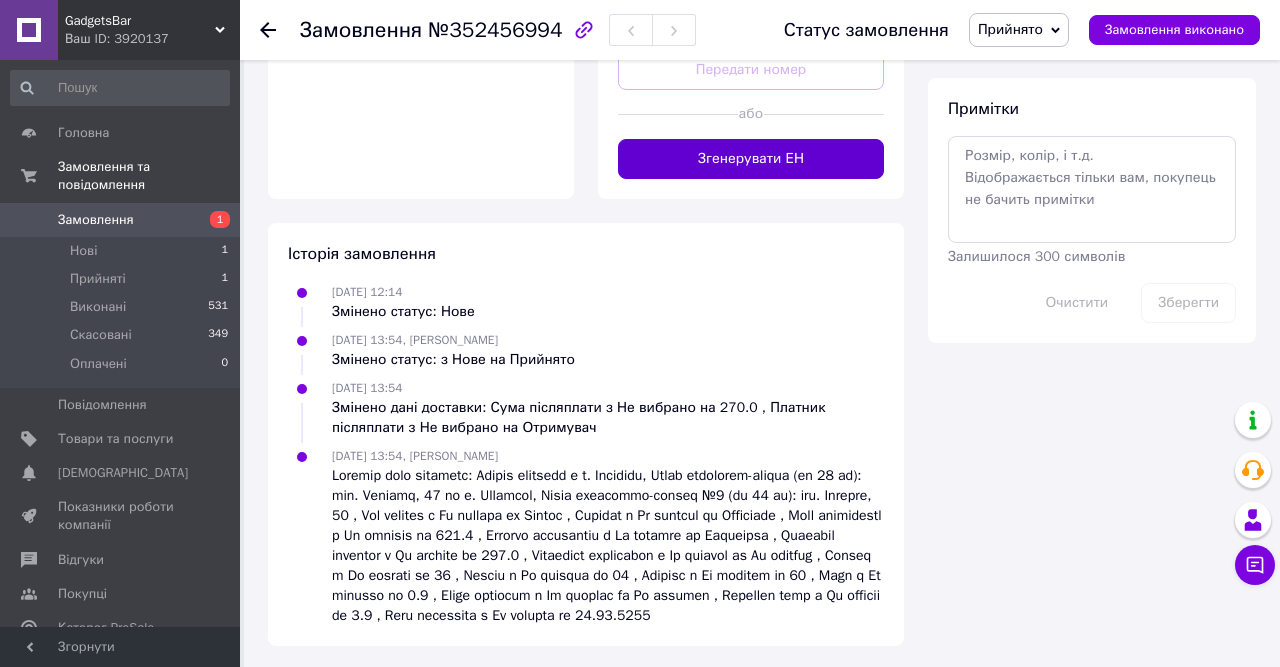 click on "Згенерувати ЕН" at bounding box center (751, 159) 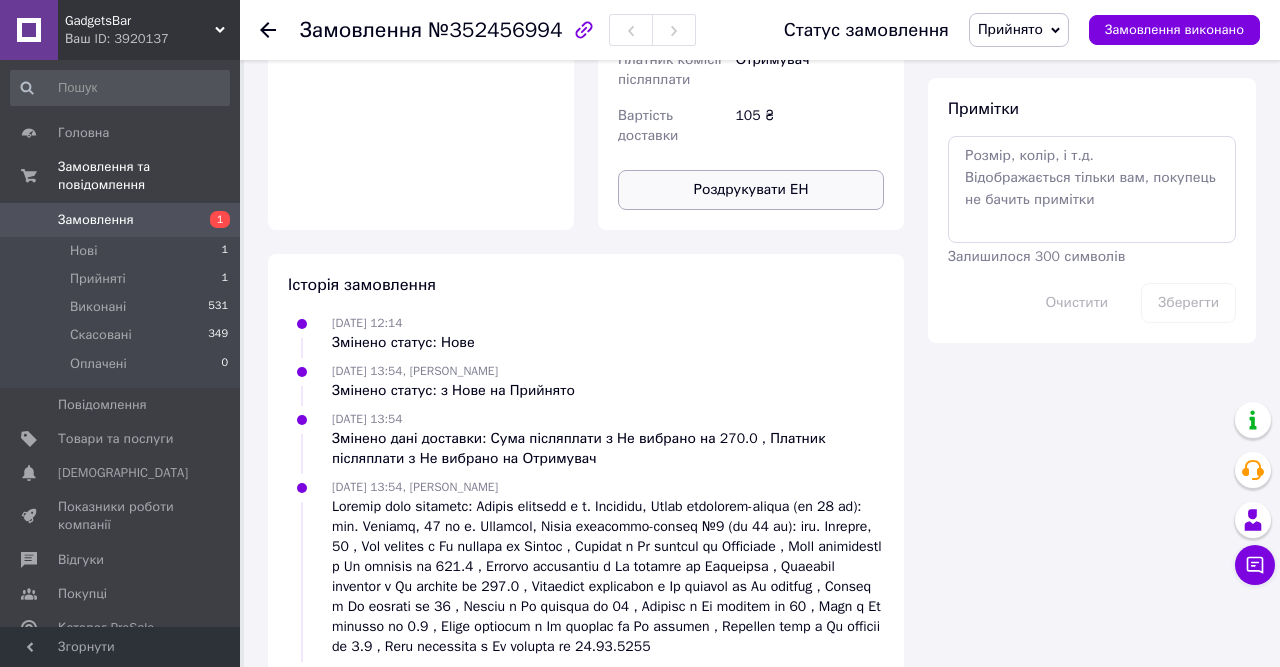click on "Роздрукувати ЕН" at bounding box center [751, 190] 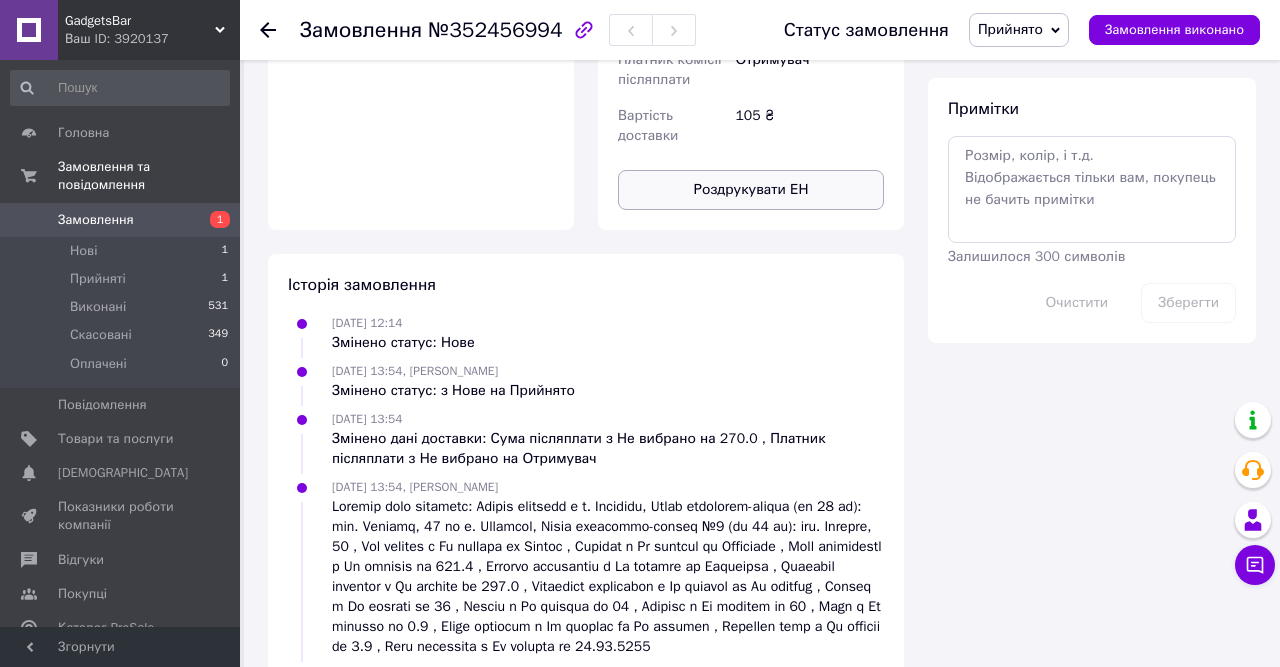 click on "Статус замовлення" at bounding box center (866, 30) 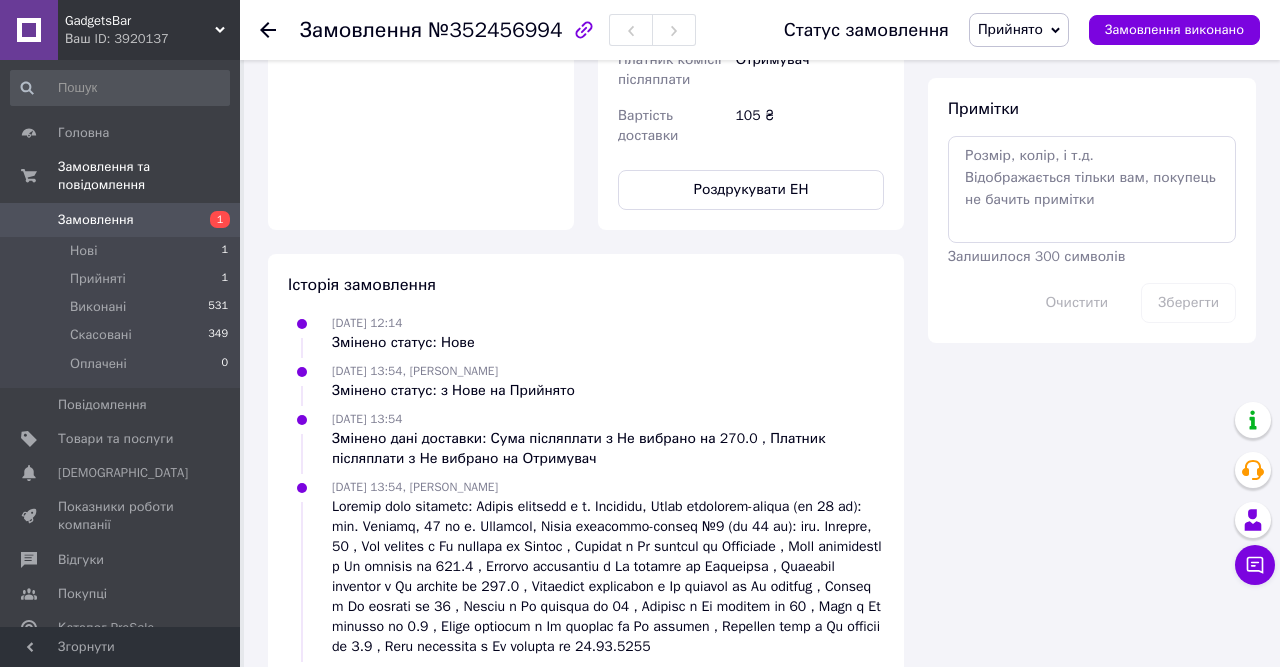 click on "Статус замовлення" at bounding box center (866, 30) 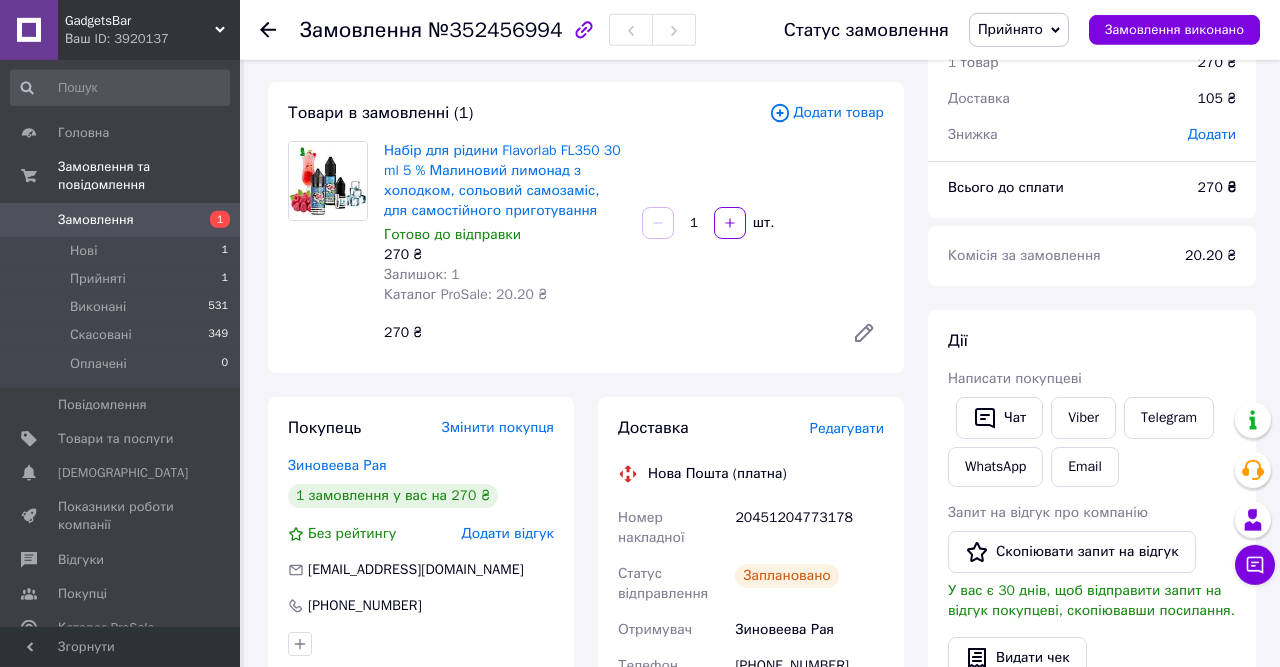 scroll, scrollTop: 0, scrollLeft: 0, axis: both 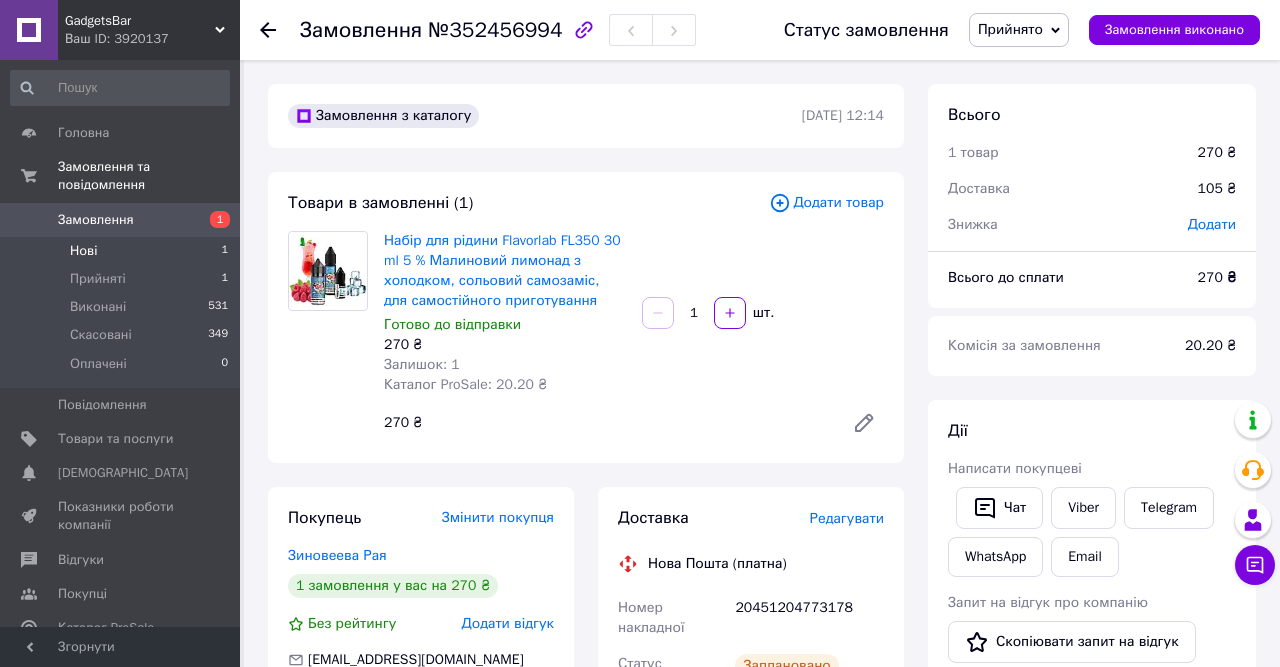 click on "Нові 1" at bounding box center [120, 251] 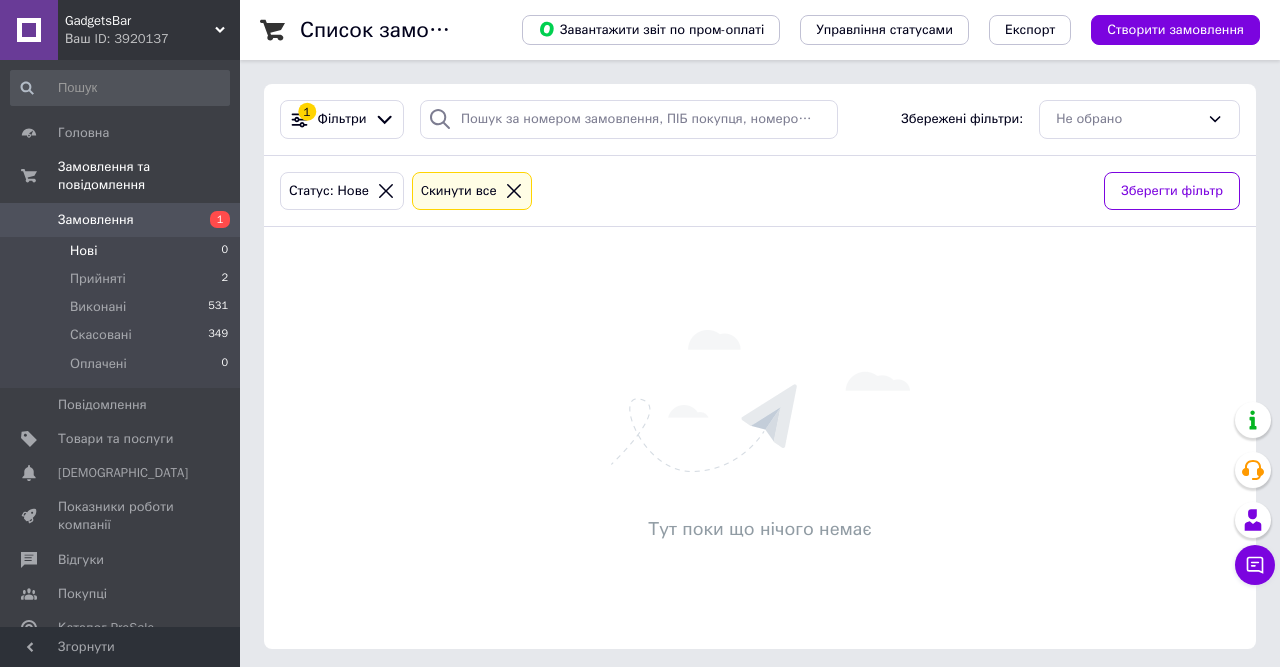 click on "Нові 0" at bounding box center [120, 251] 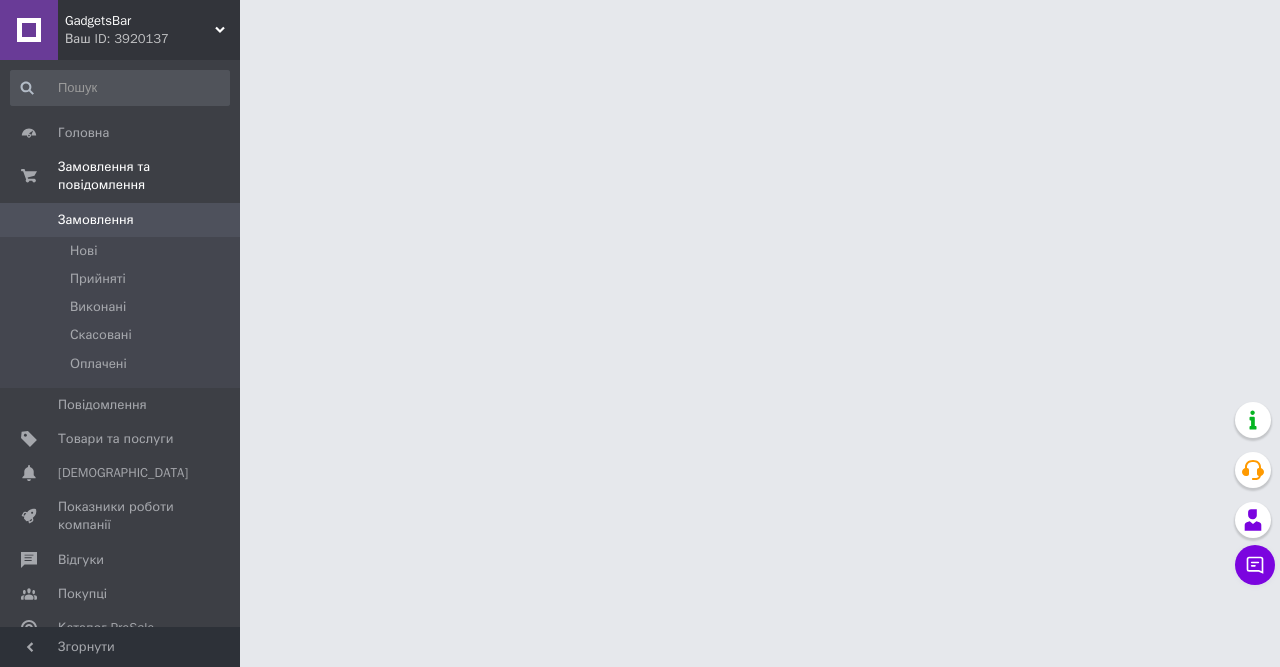 scroll, scrollTop: 0, scrollLeft: 0, axis: both 